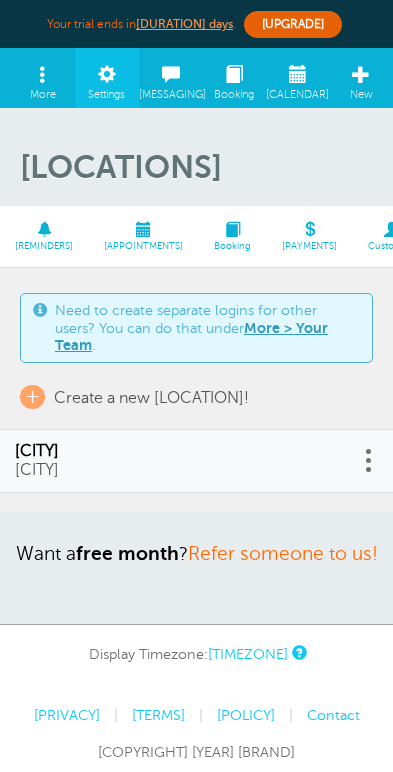 scroll, scrollTop: 0, scrollLeft: 0, axis: both 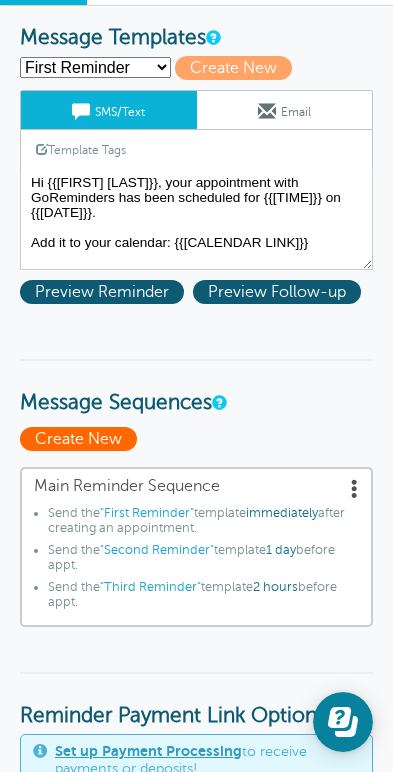 click on "Create New" at bounding box center [78, 439] 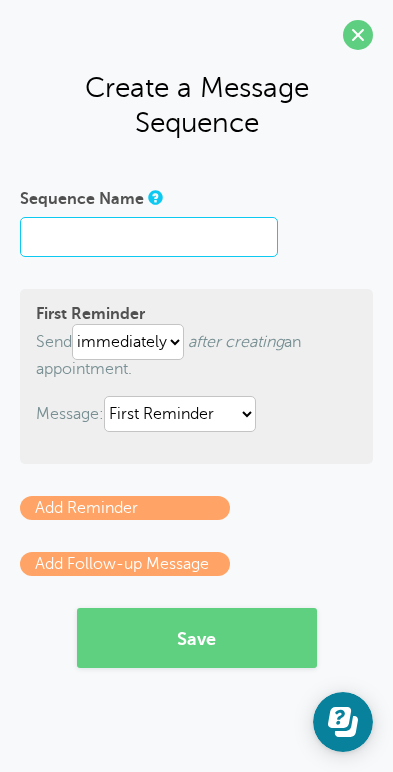click on "Sequence Name" at bounding box center (196, 219) 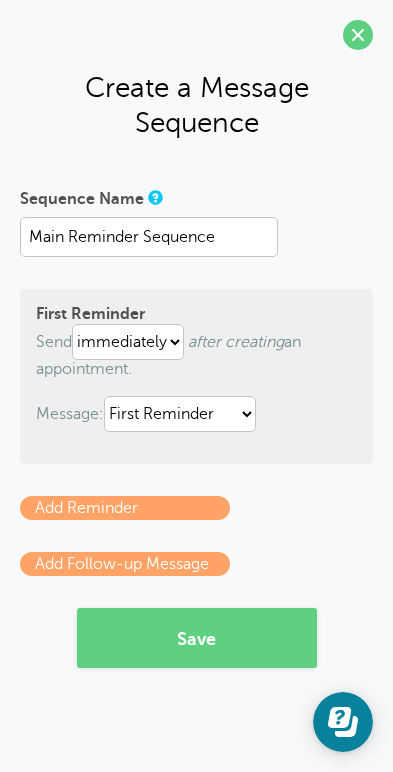 click on "Add Reminder" at bounding box center (125, 508) 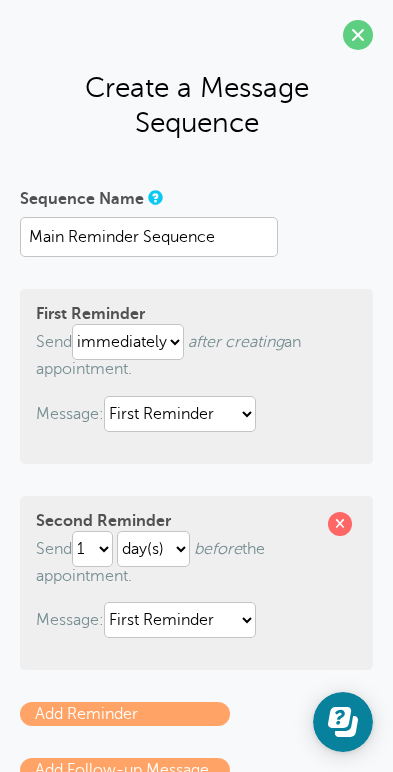 click on "Add Reminder" at bounding box center [125, 714] 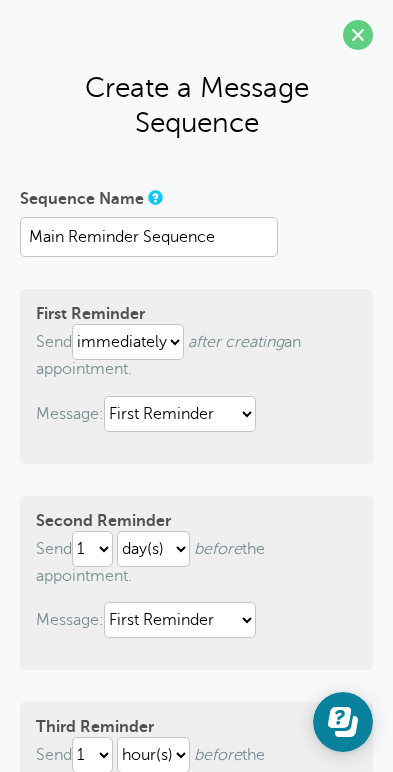 drag, startPoint x: 1448, startPoint y: 833, endPoint x: 1460, endPoint y: 833, distance: 12 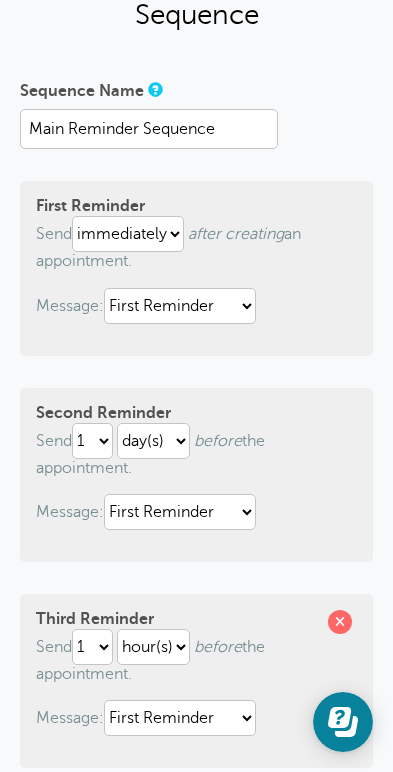 scroll, scrollTop: 136, scrollLeft: 0, axis: vertical 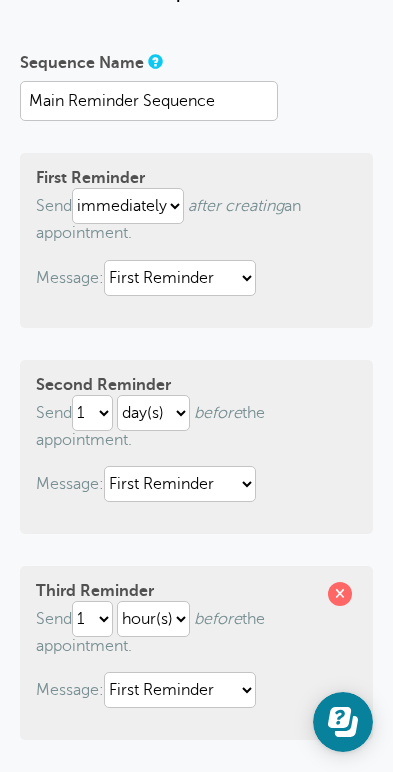 click on "[SAVE]" at bounding box center [197, 1065] 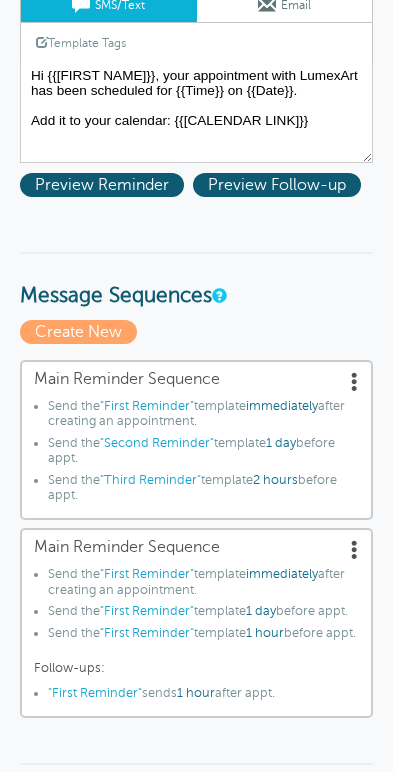 scroll, scrollTop: 466, scrollLeft: 0, axis: vertical 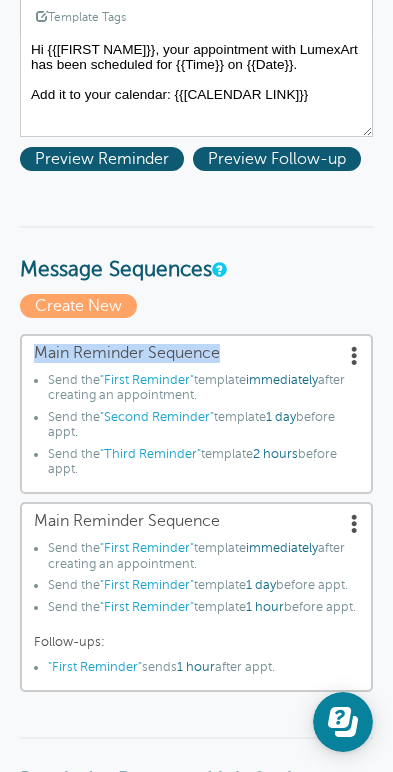 drag, startPoint x: 567, startPoint y: 307, endPoint x: 830, endPoint y: 318, distance: 263.22995 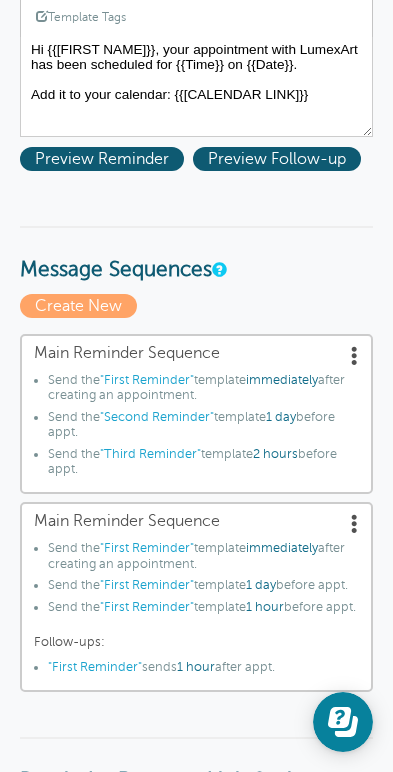 click on "Main Reminder Sequence
Send the  "First Reminder"  template
immediately  after creating an appointment.
Send the  "Second Reminder"  template
1 day
before appt.
Send the  "Third Reminder"  template
2 hours
before appt.
Main Reminder Sequence
Send the  "First Reminder"  template
immediately  after creating an appointment.
Send the  "First Reminder"  template
1 day
before appt.
Send the  "First Reminder"  template
1 hour" at bounding box center [196, 513] 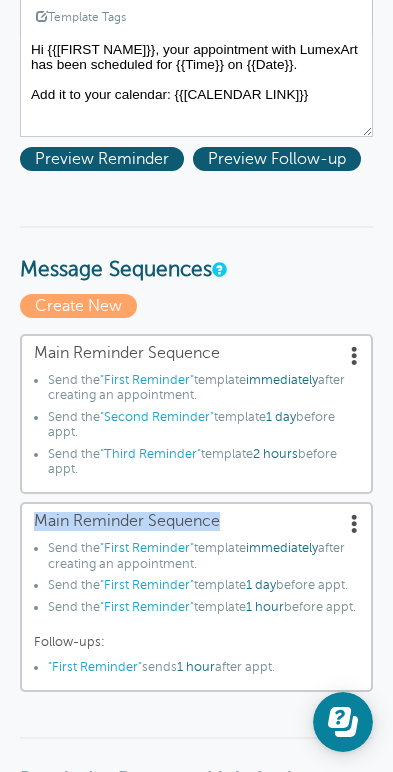 drag, startPoint x: 536, startPoint y: 445, endPoint x: 767, endPoint y: 452, distance: 231.10603 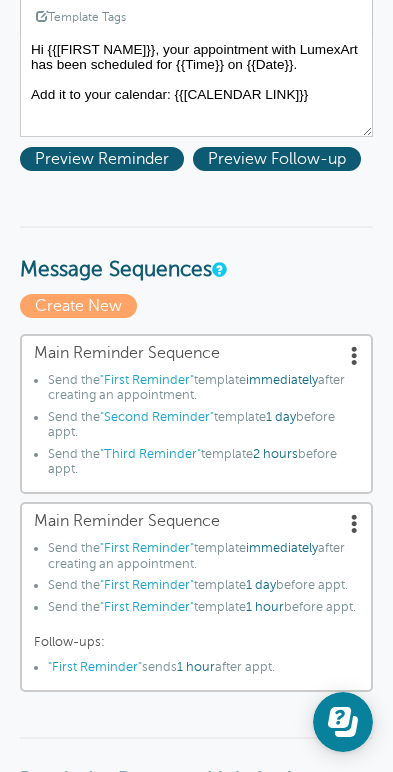 click on "×
Sequence saved!
Reminder Settings
Reminders
Appointments
Booking
Payments
Customers
Locations
Staff
Services
Labels" at bounding box center [196, 946] 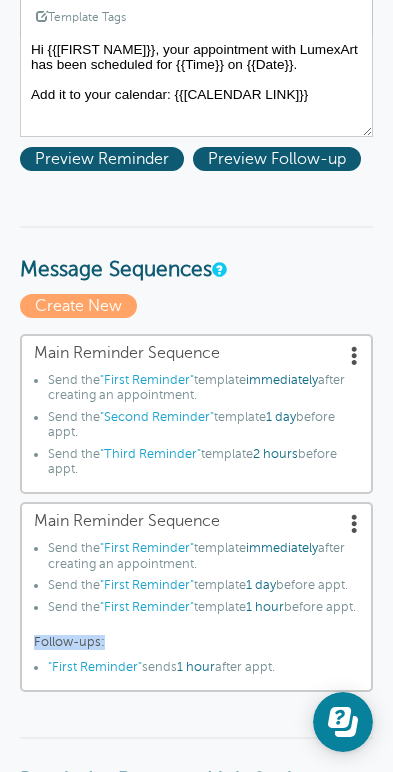 drag, startPoint x: 630, startPoint y: 571, endPoint x: 700, endPoint y: 568, distance: 70.064255 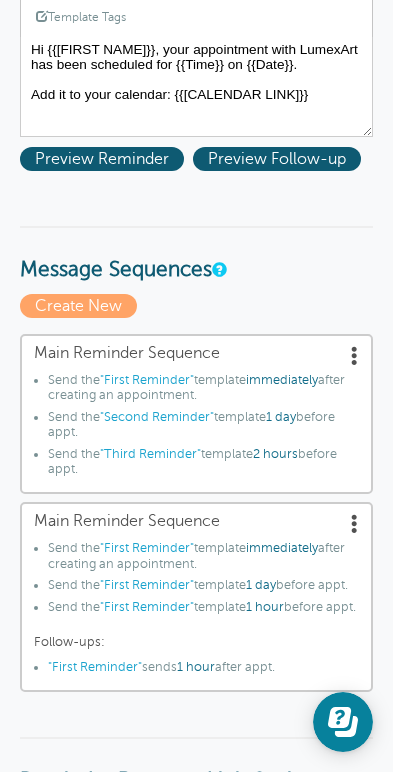 click on "Reminder Schedule
1st reminder:
Immediately 1 2 3 4 5 6 7 8 9 10 11 12 13 14 15 16 17 18 19 20 21 22 23 24 25 26 27 28 29 30
hour(s) day(s)
after creating  the appointment.
before  the appointment.
2nd reminder:
None 1 2 3 4 5 6 7 8 9 10 11 12 13 14 15 16 17 18 19 20 21 22 23 24 25 26 27 28 29 30
hour(s) day(s)
before  the appointment.
3rd reminder:						 None 1 2 3 4 5 6 7 8 9 10 11 12 13 14 15 16 17 18 19 20 21 22 23 24 25 26 27 28 29 30
hour(s) day(s)
before  the appointment.
Message Templates
First Reminder
." at bounding box center (196, 1005) 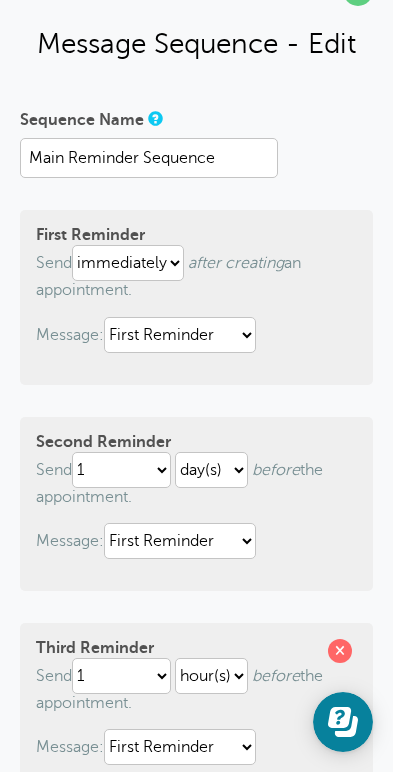 scroll, scrollTop: 0, scrollLeft: 0, axis: both 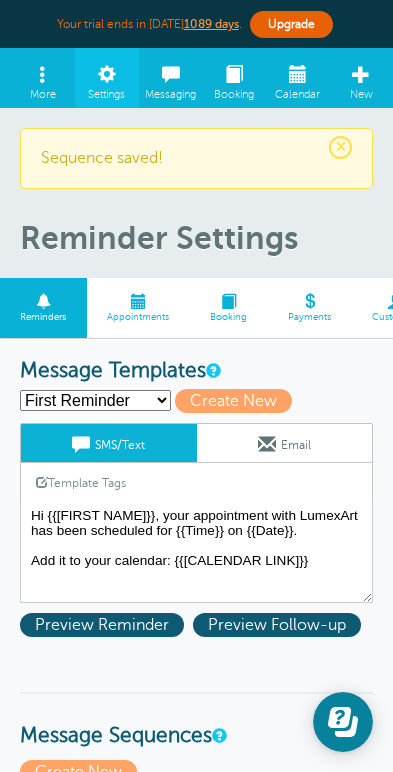 click at bounding box center (696, 301) 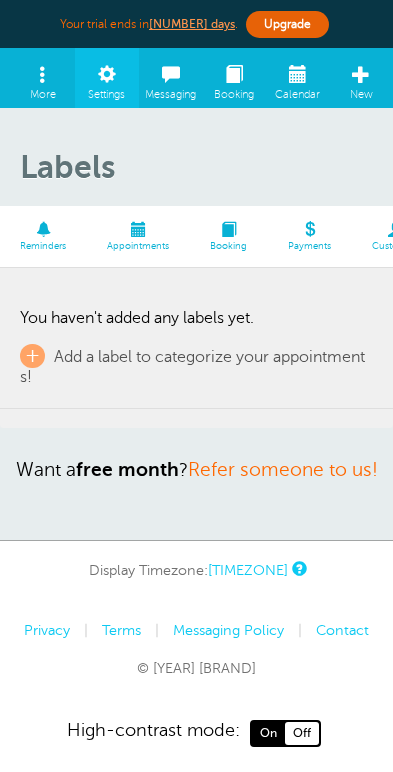 scroll, scrollTop: 0, scrollLeft: 0, axis: both 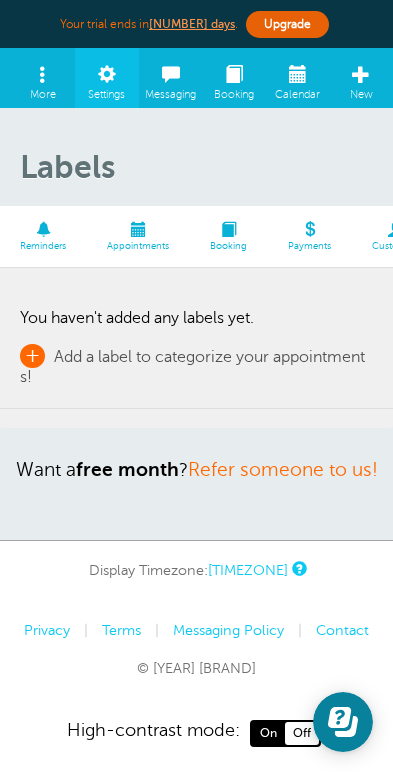 click on "Add a label to categorize your appointments!" at bounding box center (192, 367) 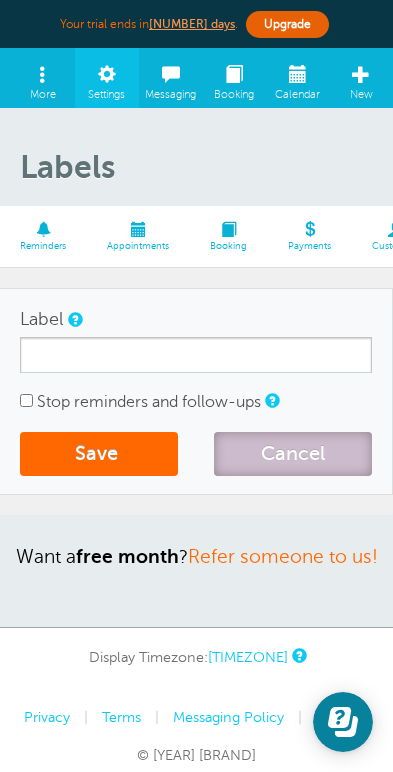 click on "Cancel" at bounding box center [293, 454] 